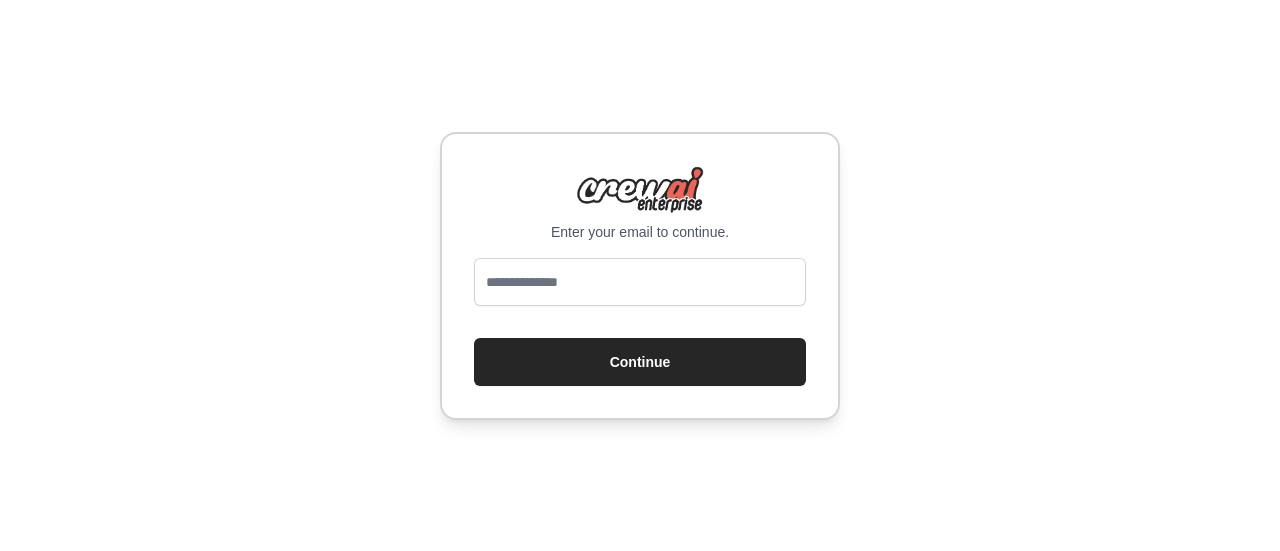 scroll, scrollTop: 0, scrollLeft: 0, axis: both 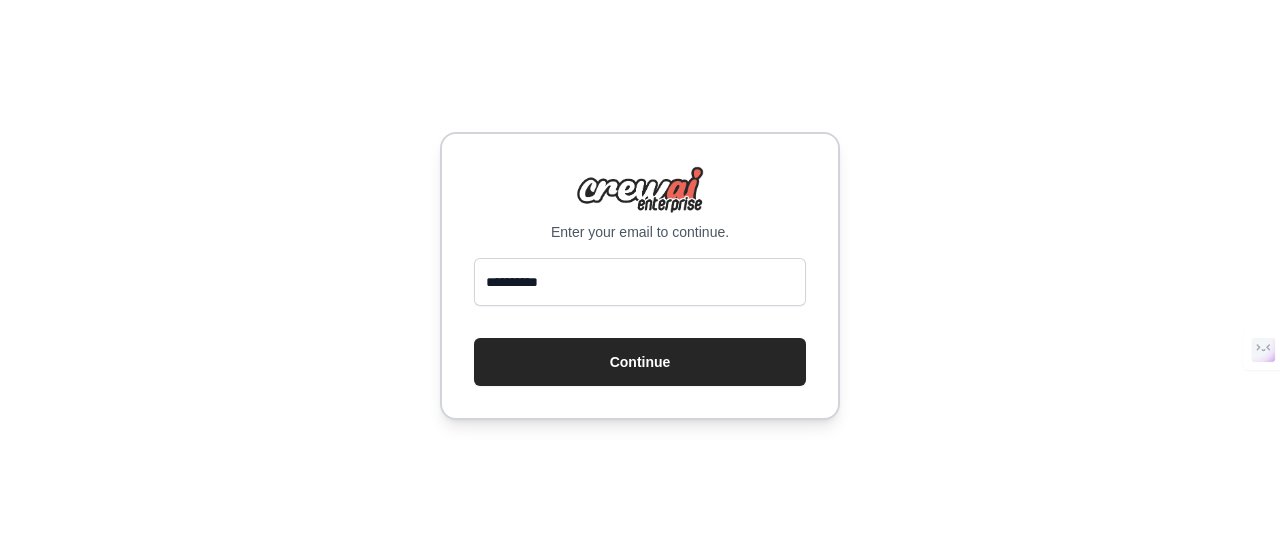type on "**********" 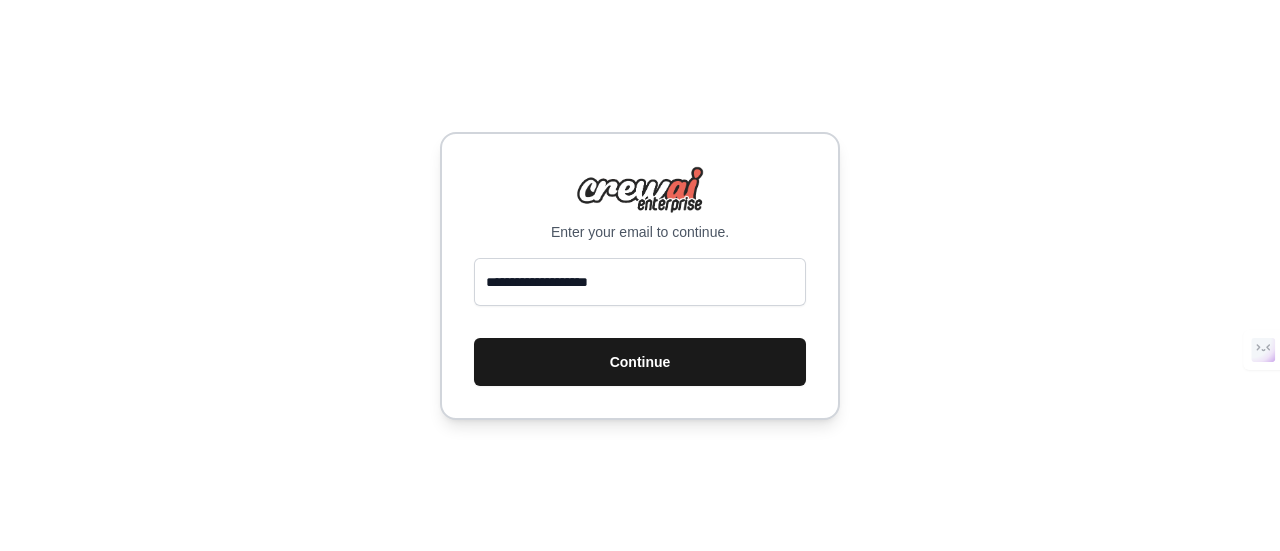click on "Continue" at bounding box center (640, 362) 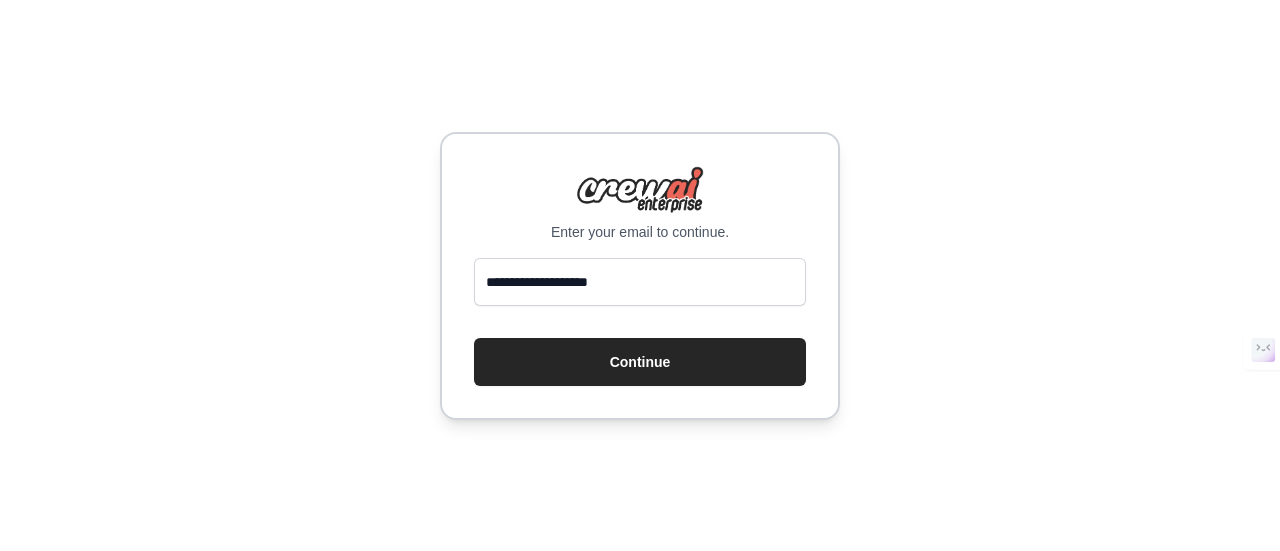 click on "**********" at bounding box center (640, 275) 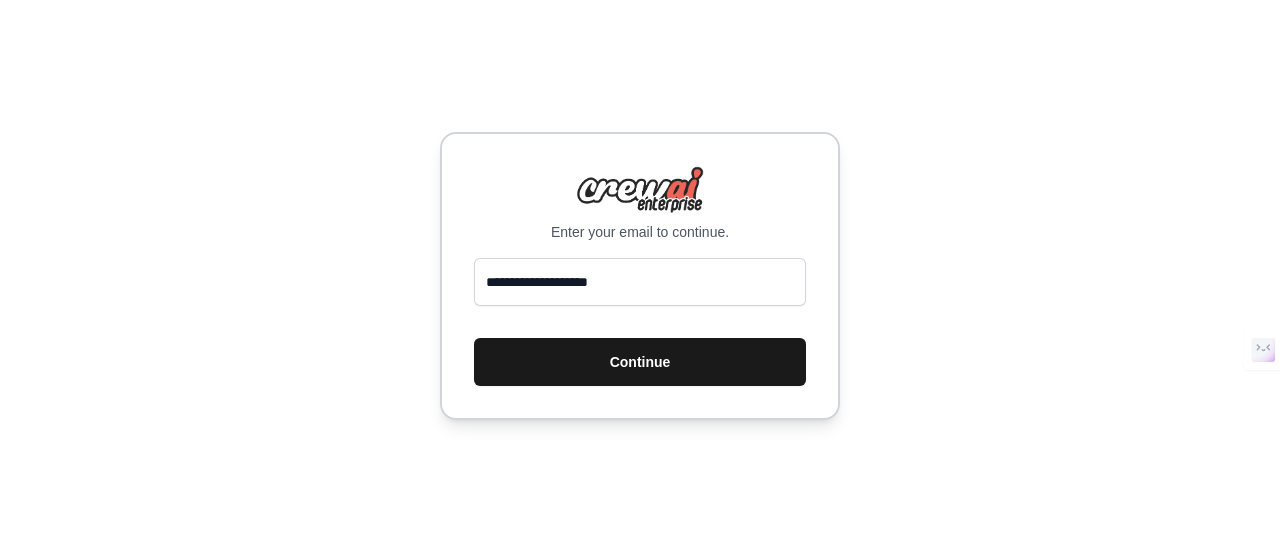 click on "Continue" at bounding box center (640, 362) 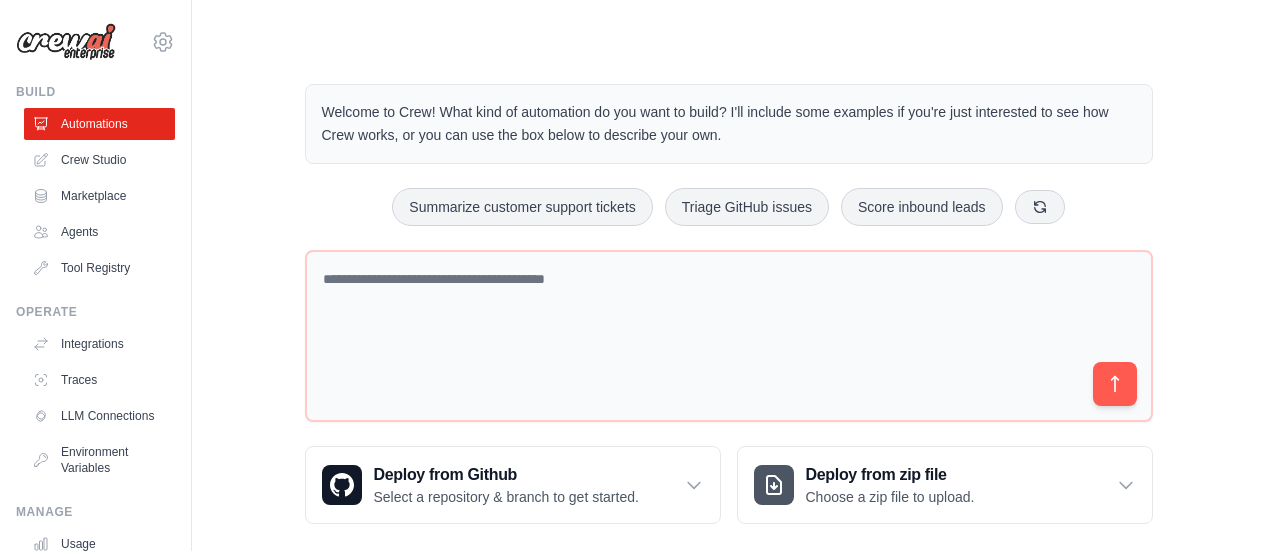 scroll, scrollTop: 0, scrollLeft: 0, axis: both 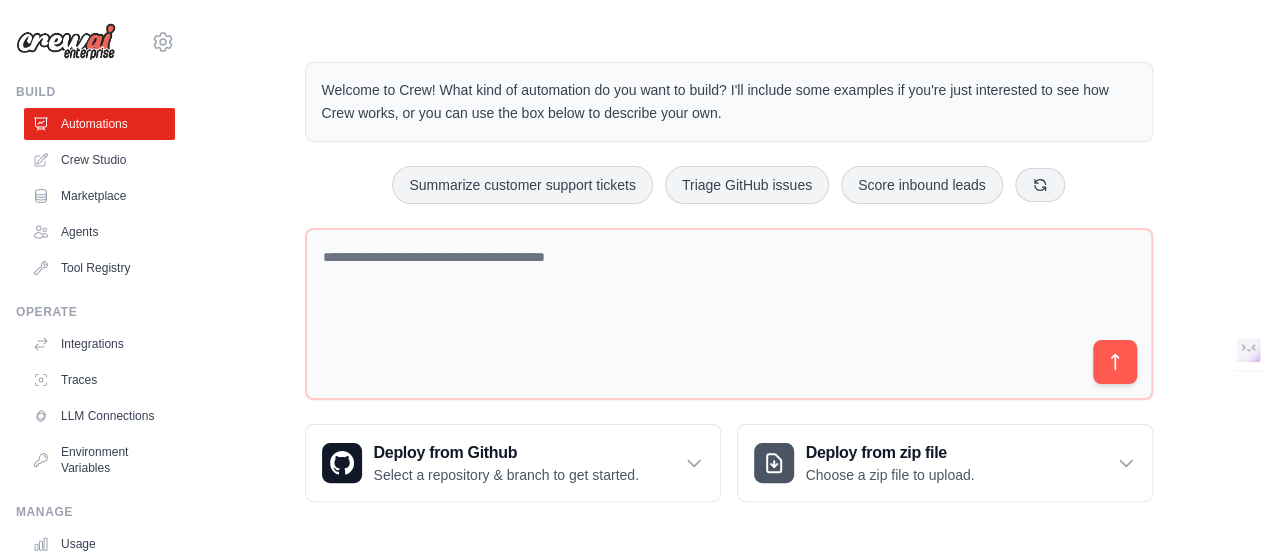 click on "Deploy from Github
Select a repository & branch to get started.
Connect GitHub
Connect your GitHub account to deploy from repositories.
Configure GitHub
Deploy from zip file
Choose a zip file to upload.
Upload a ZIP file containing your project code to deploy.
Zip File
No file selected
Browse
Only .zip files are supported" at bounding box center (729, 463) 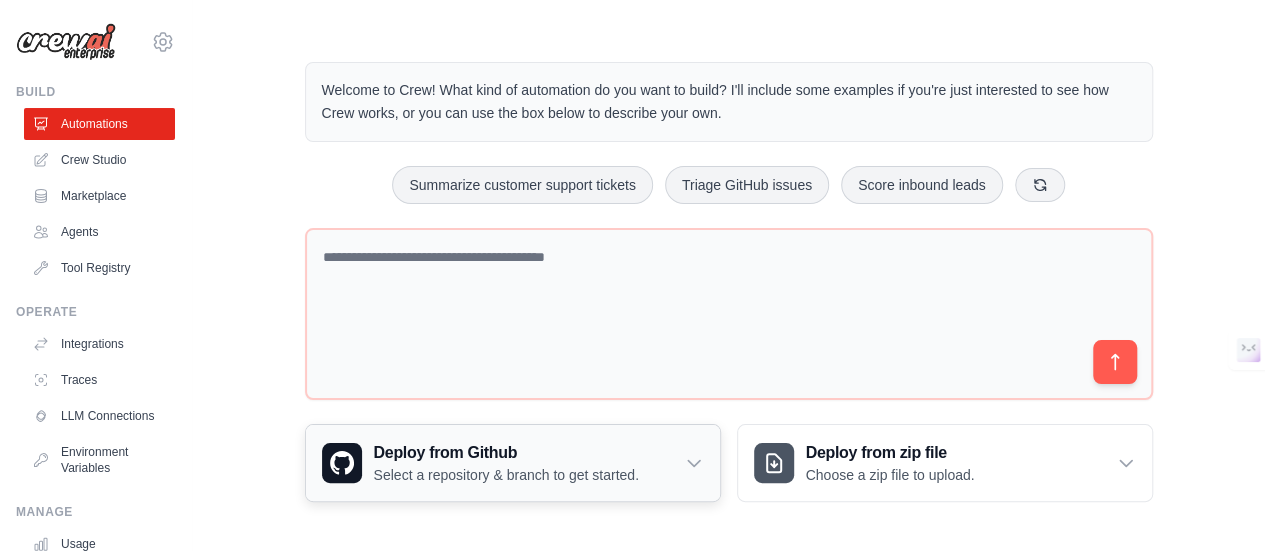 click on "Deploy from Github
Select a repository & branch to get started." at bounding box center [513, 463] 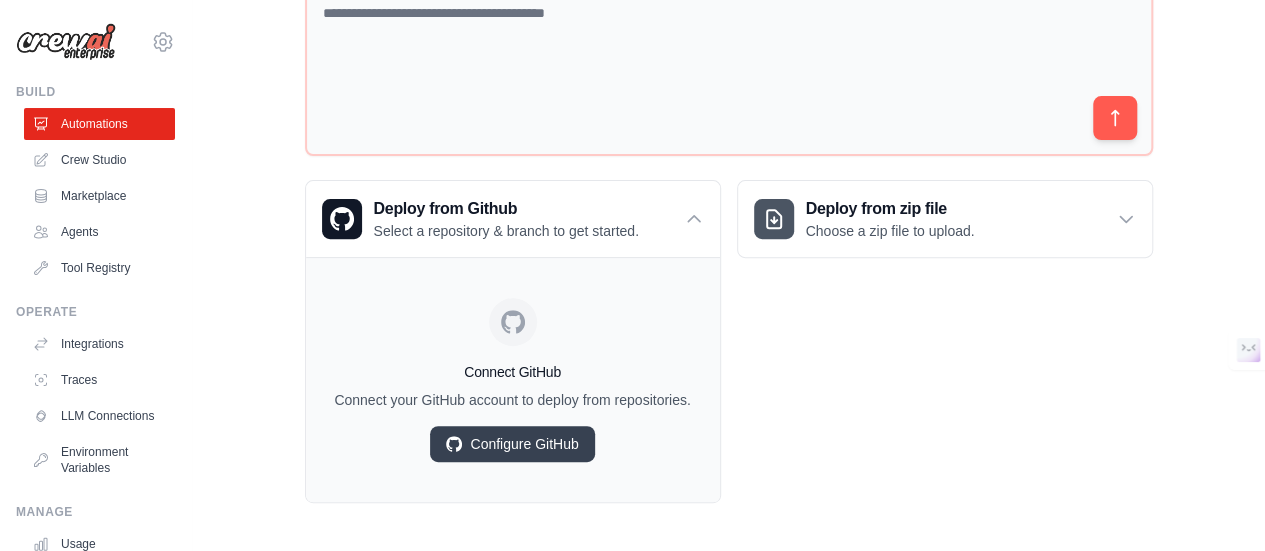 scroll, scrollTop: 267, scrollLeft: 0, axis: vertical 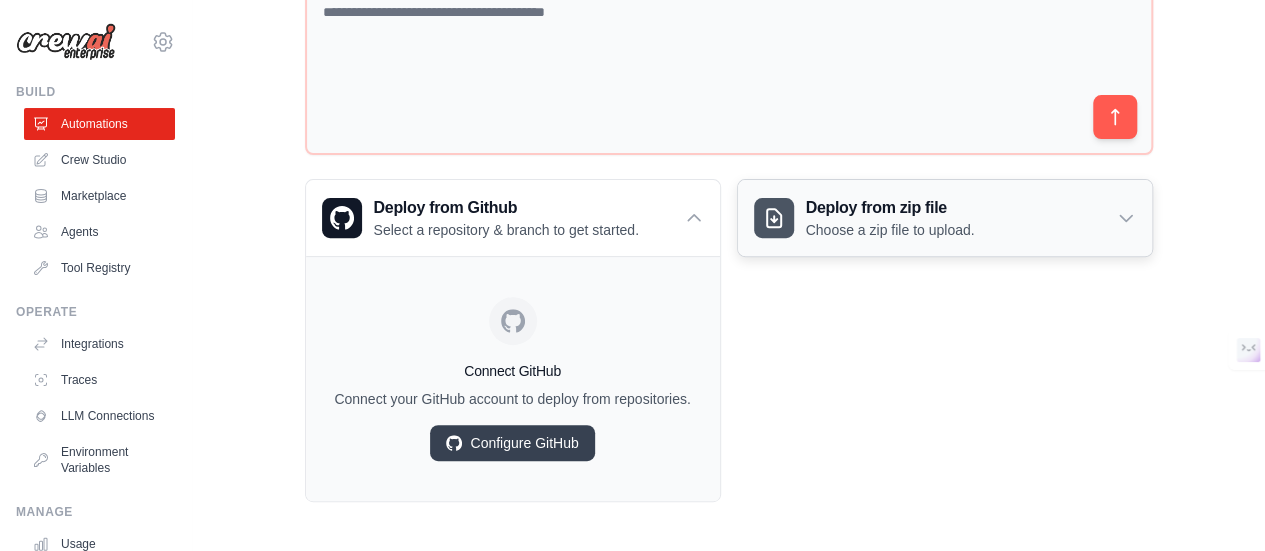 click 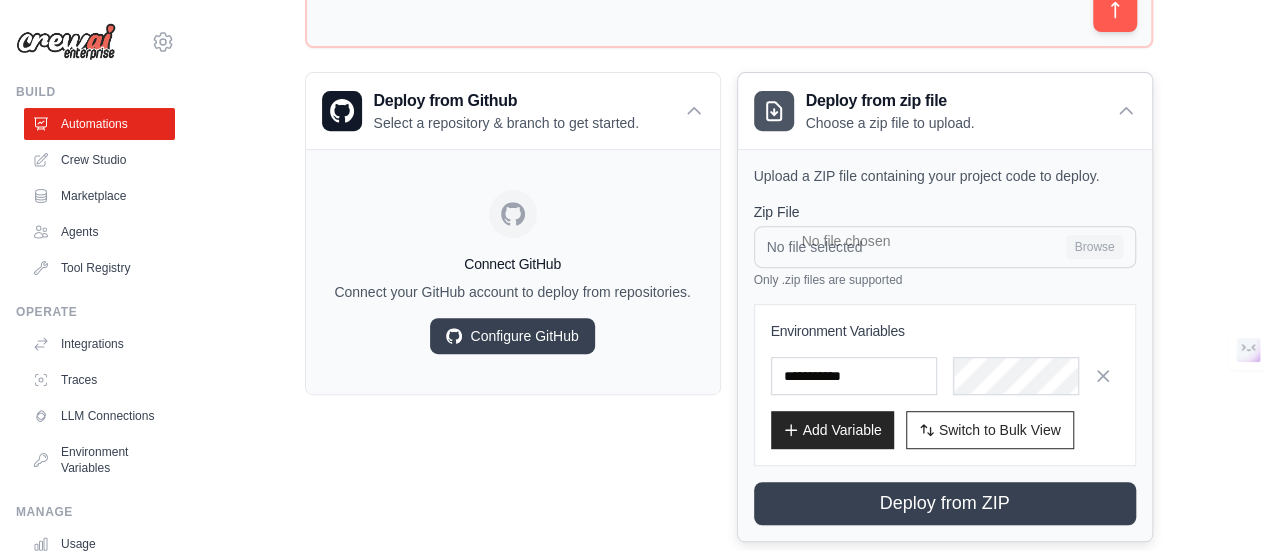 scroll, scrollTop: 375, scrollLeft: 0, axis: vertical 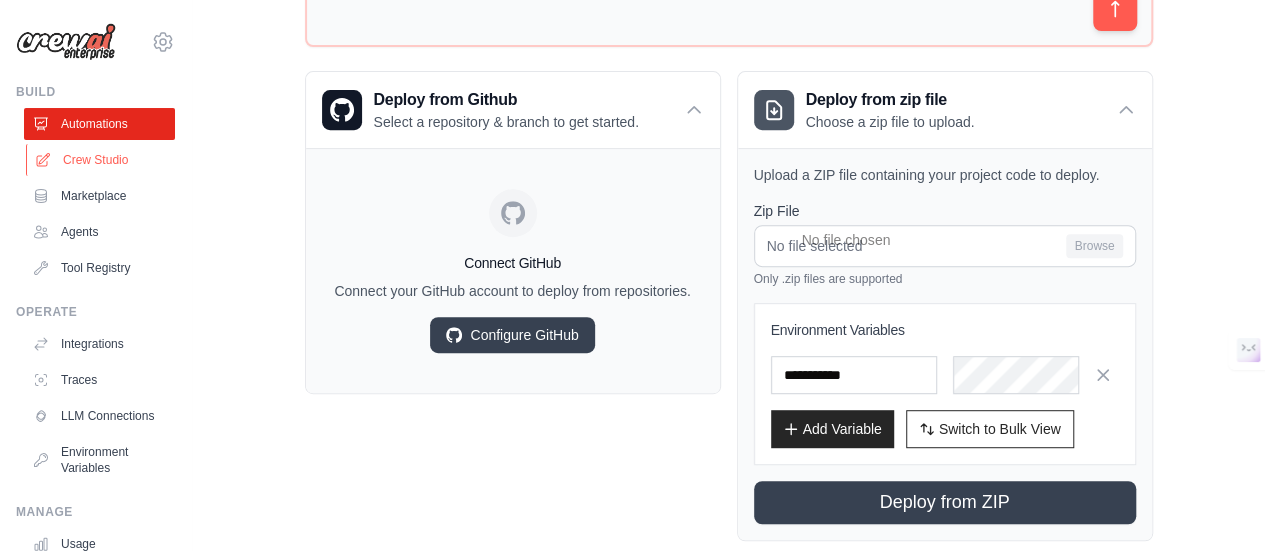 click on "Crew Studio" at bounding box center [101, 160] 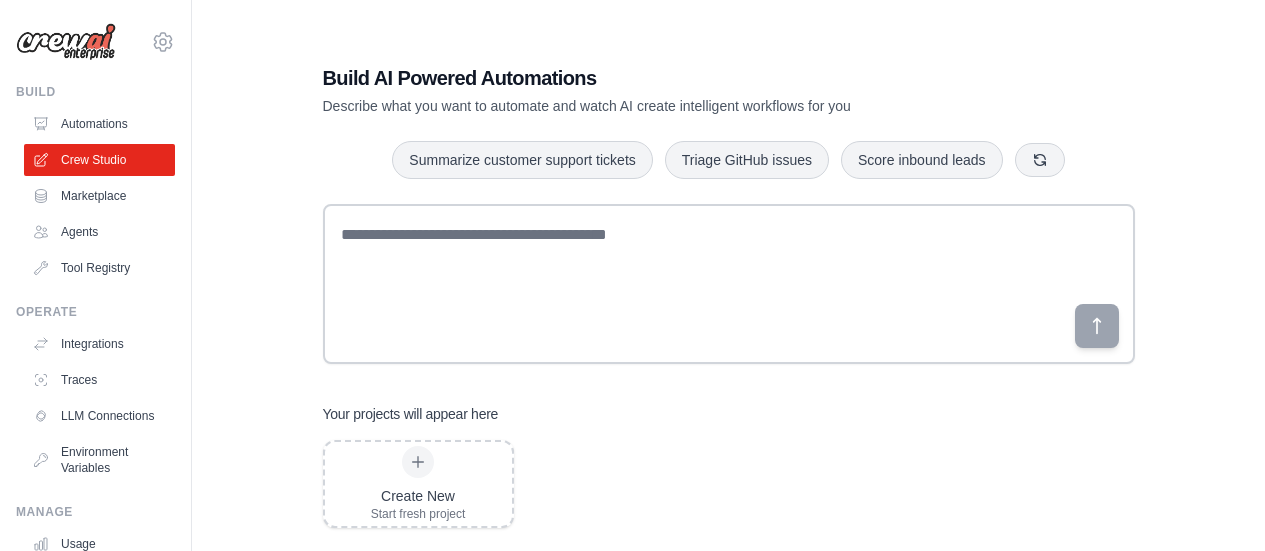 scroll, scrollTop: 0, scrollLeft: 0, axis: both 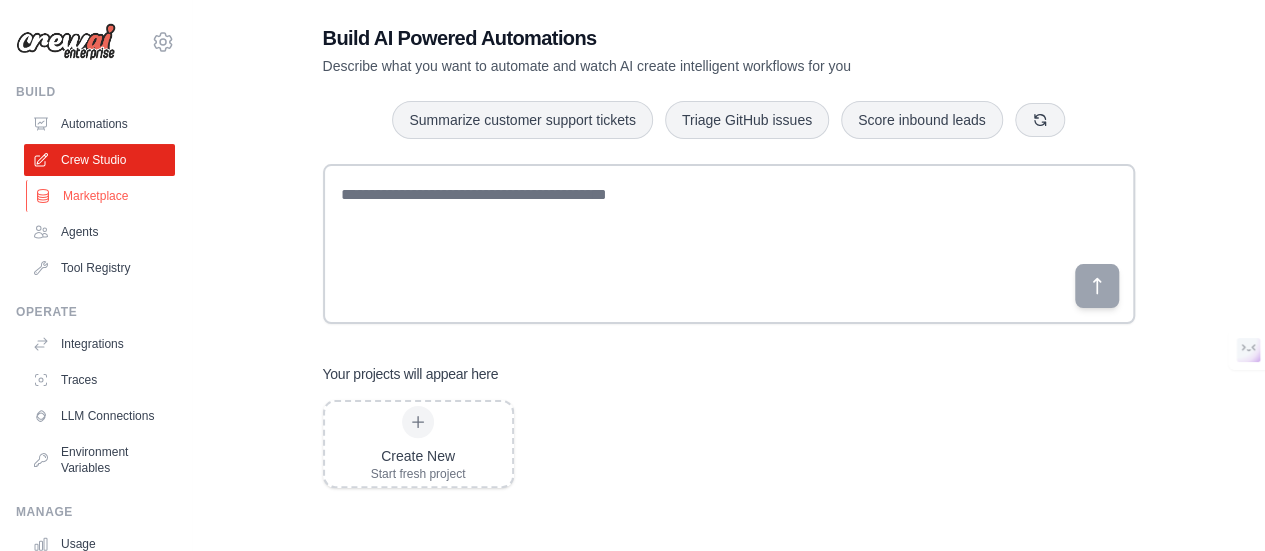 click on "Marketplace" at bounding box center (101, 196) 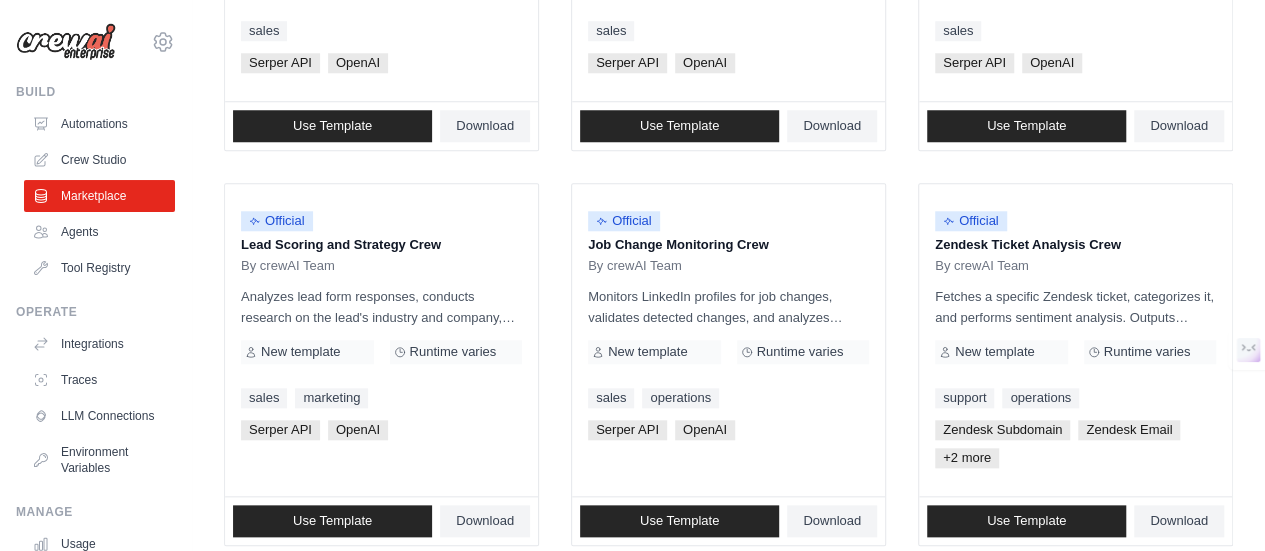 scroll, scrollTop: 852, scrollLeft: 0, axis: vertical 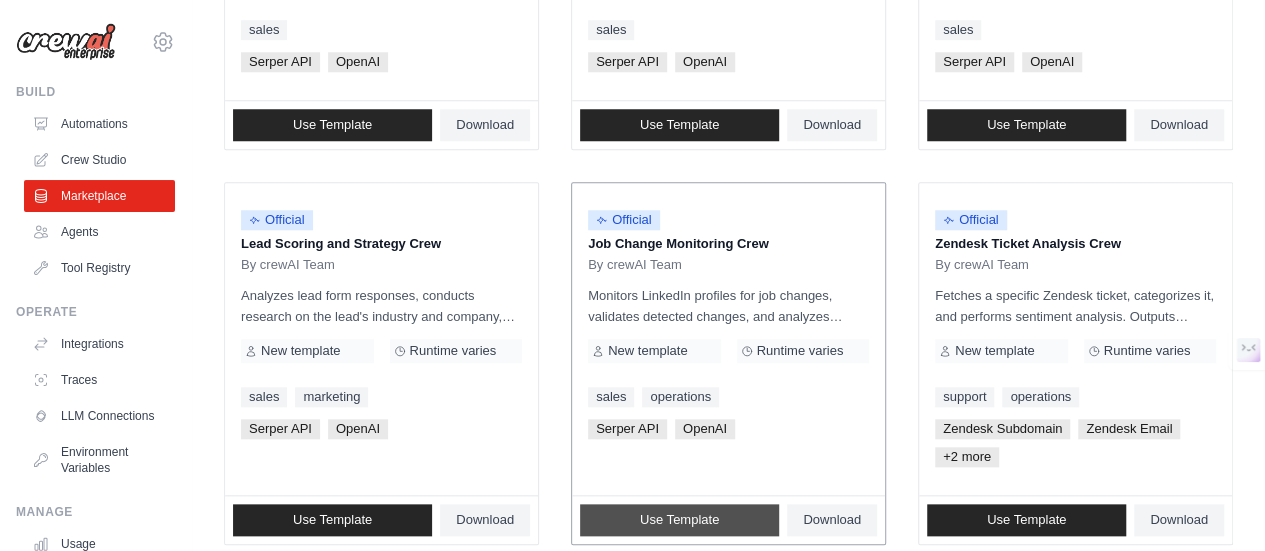 click on "Use Template" at bounding box center (679, 520) 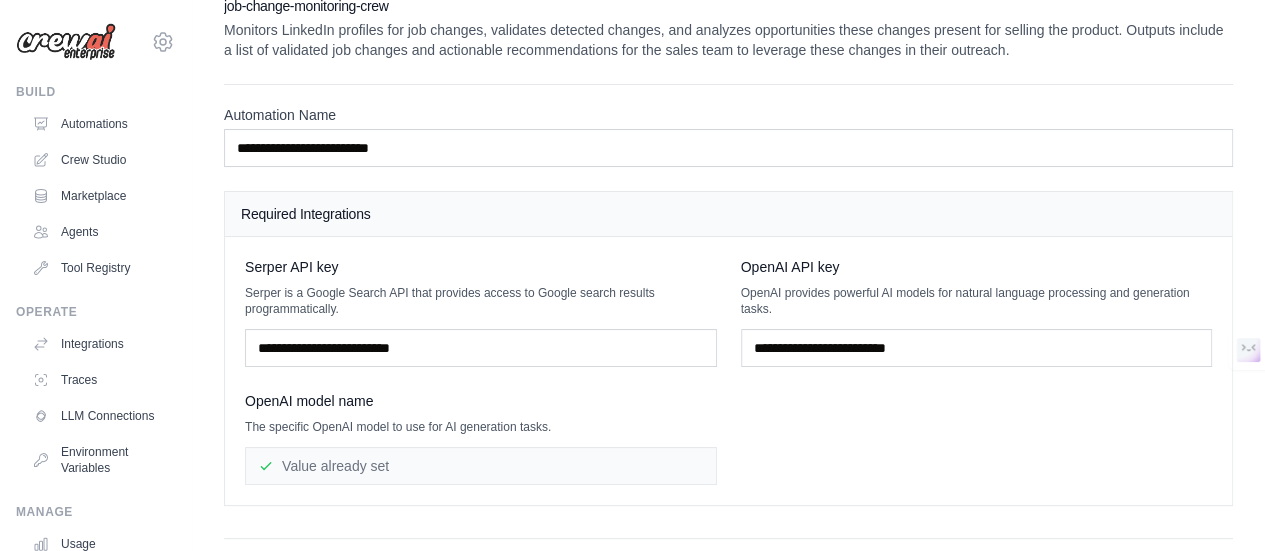 scroll, scrollTop: 0, scrollLeft: 0, axis: both 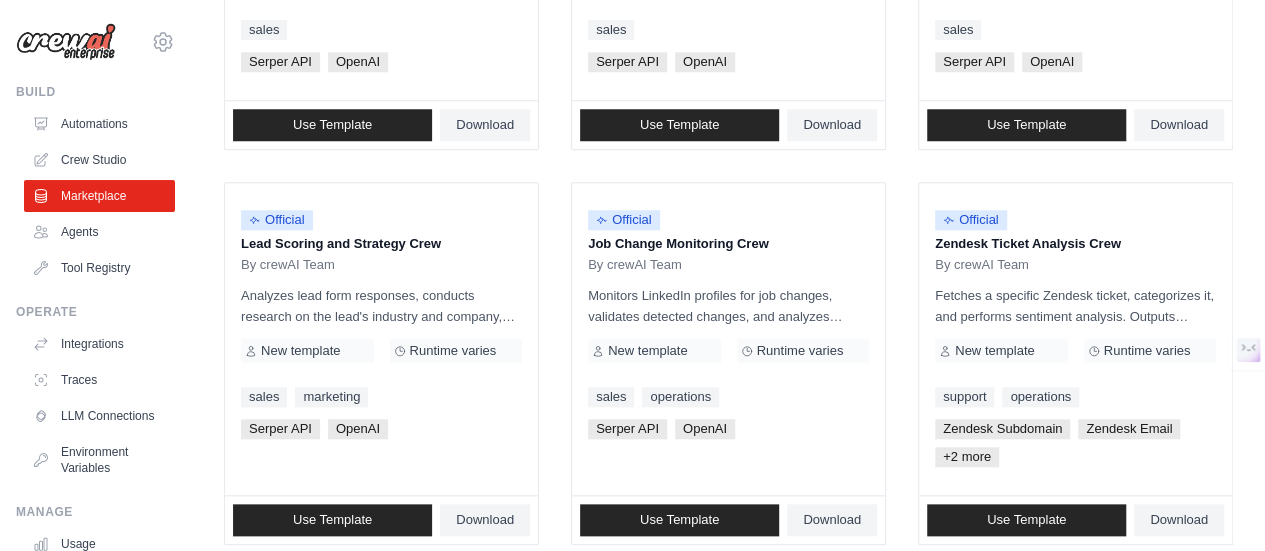 click on "Automations
Crew Studio
Marketplace
Agents
Tool Registry" at bounding box center [99, 196] 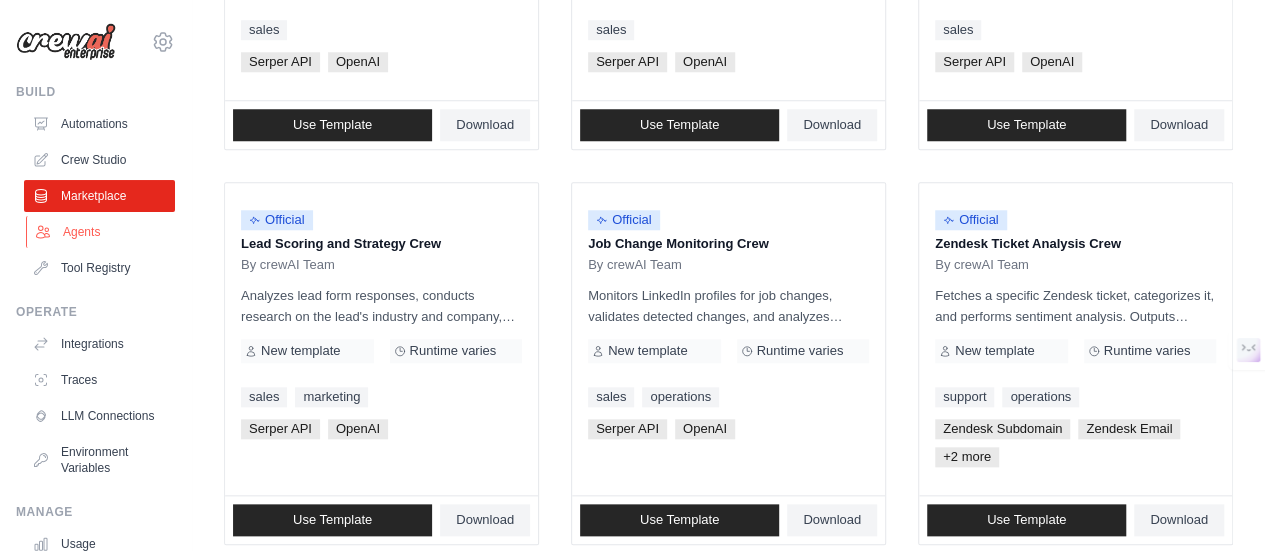 click on "Agents" at bounding box center [101, 232] 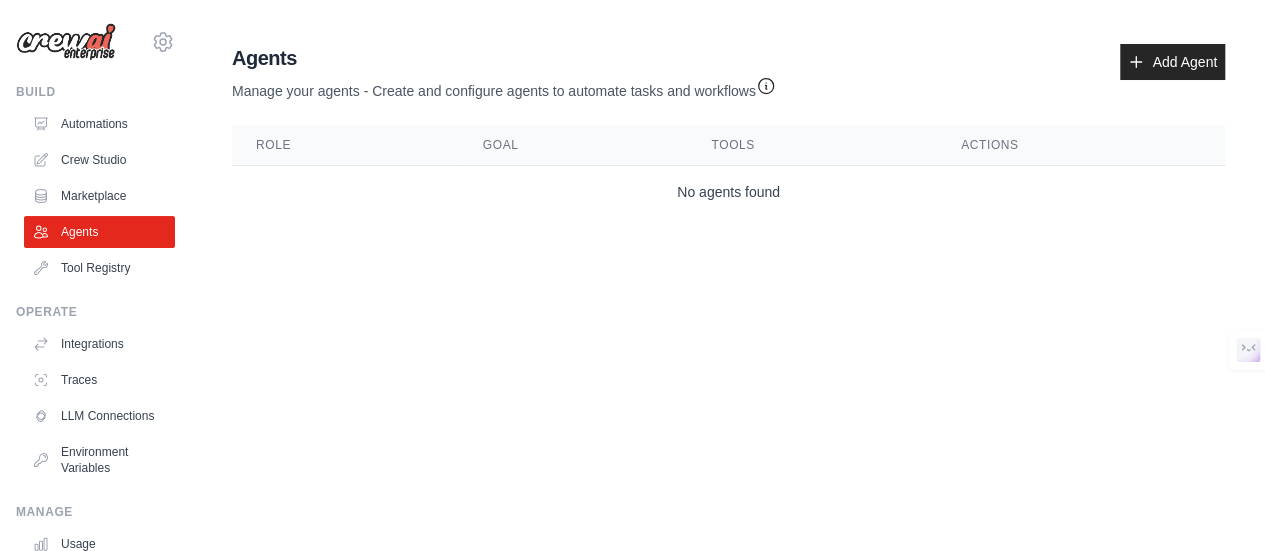 scroll, scrollTop: 0, scrollLeft: 0, axis: both 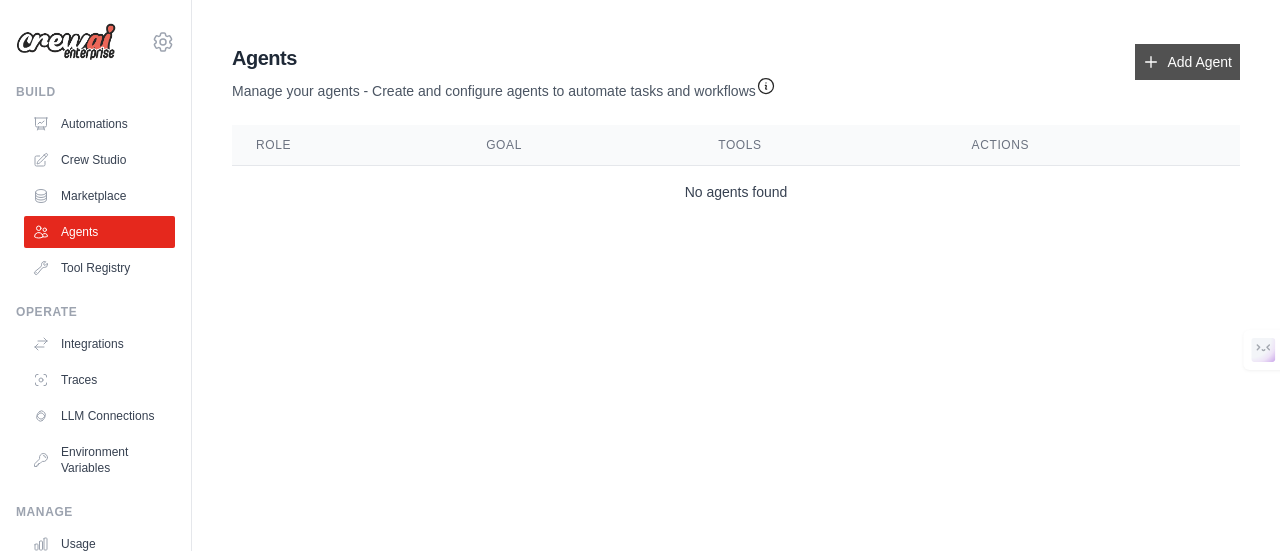 click on "Add Agent" at bounding box center (1187, 62) 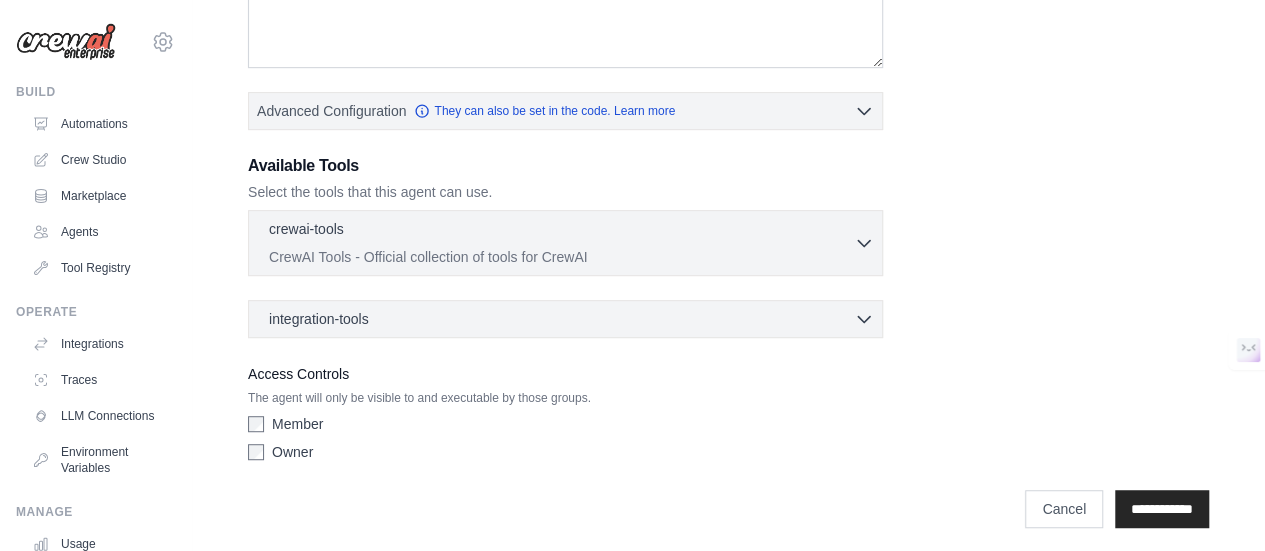 scroll, scrollTop: 426, scrollLeft: 0, axis: vertical 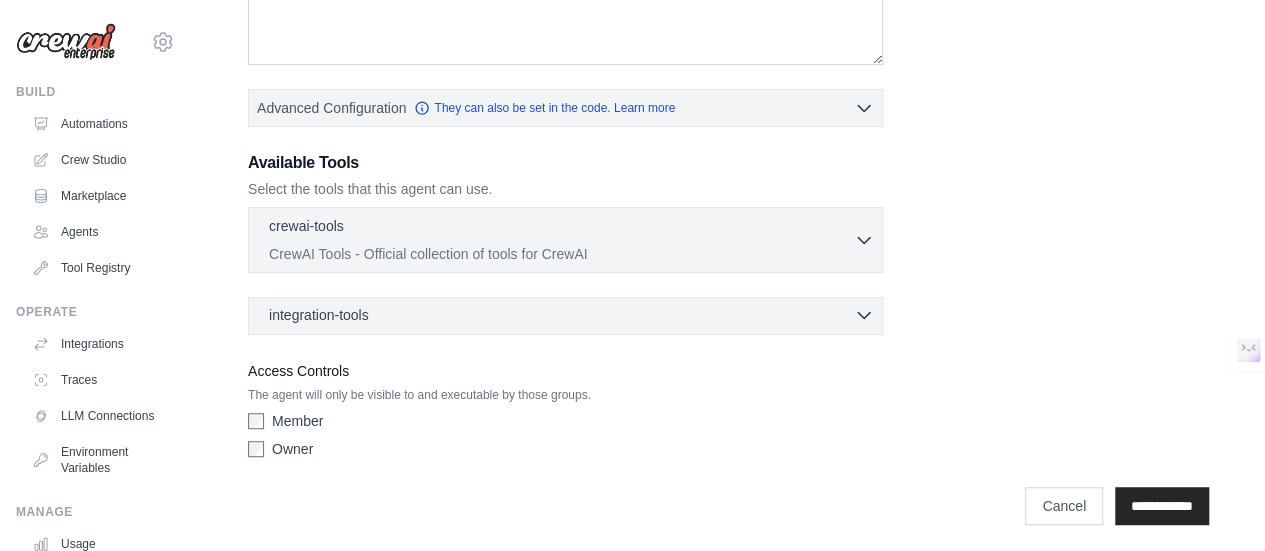 click on "integration-tools
0 selected" at bounding box center [571, 315] 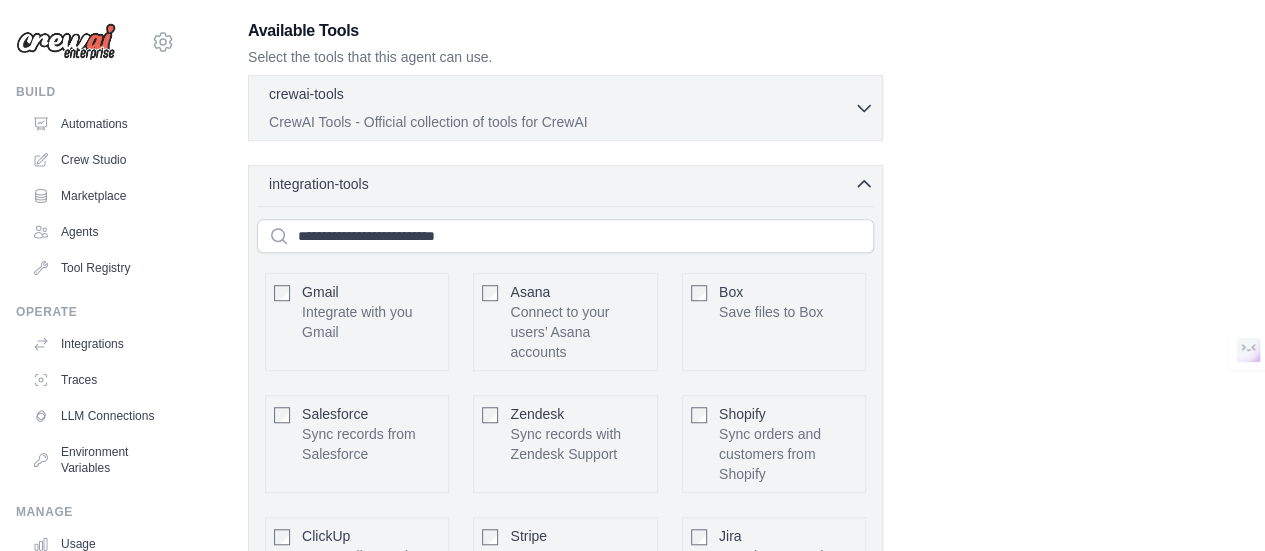 scroll, scrollTop: 557, scrollLeft: 0, axis: vertical 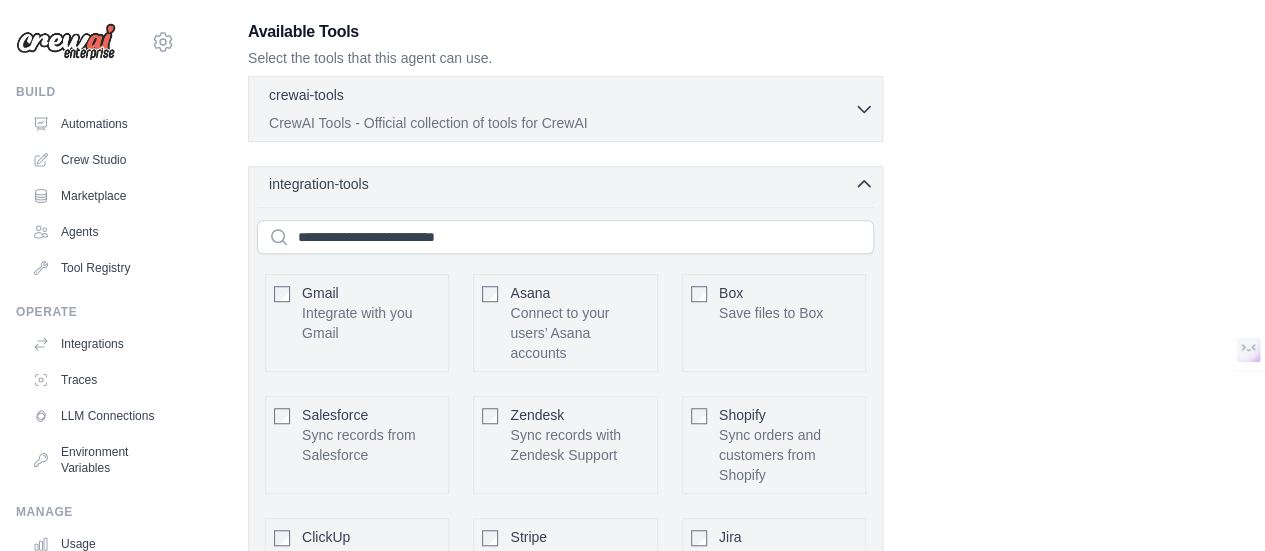 click 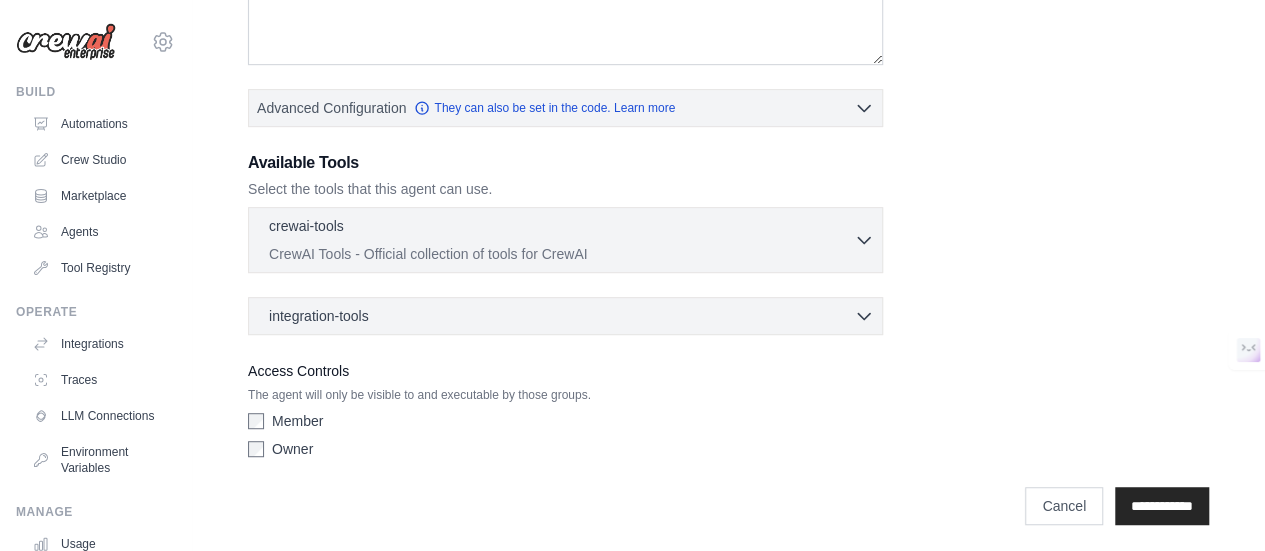 scroll, scrollTop: 426, scrollLeft: 0, axis: vertical 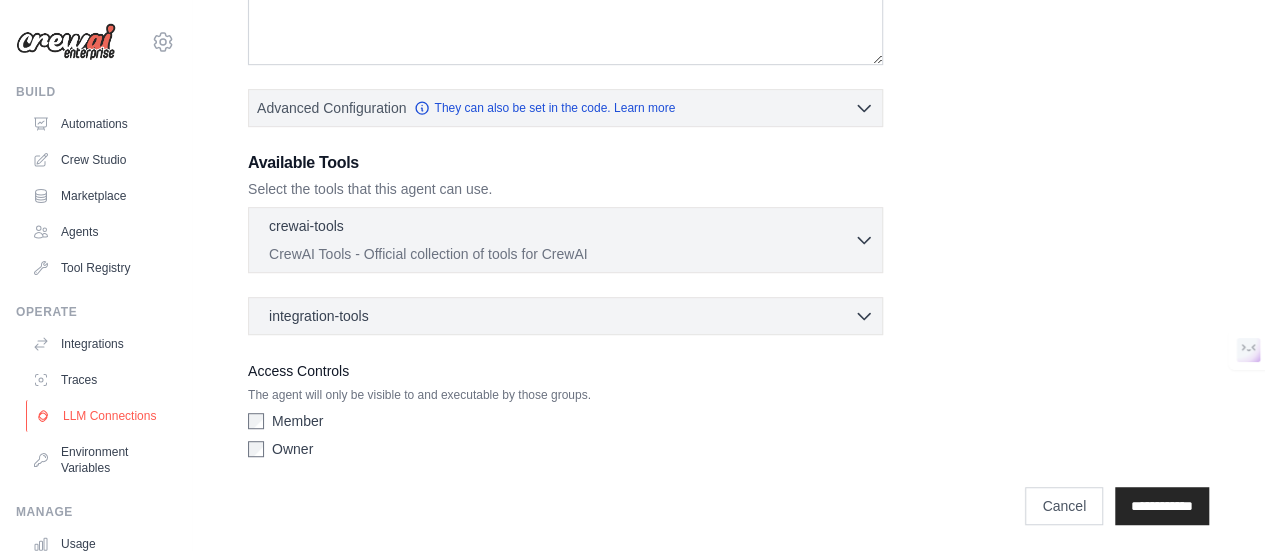 click on "LLM Connections" at bounding box center (101, 416) 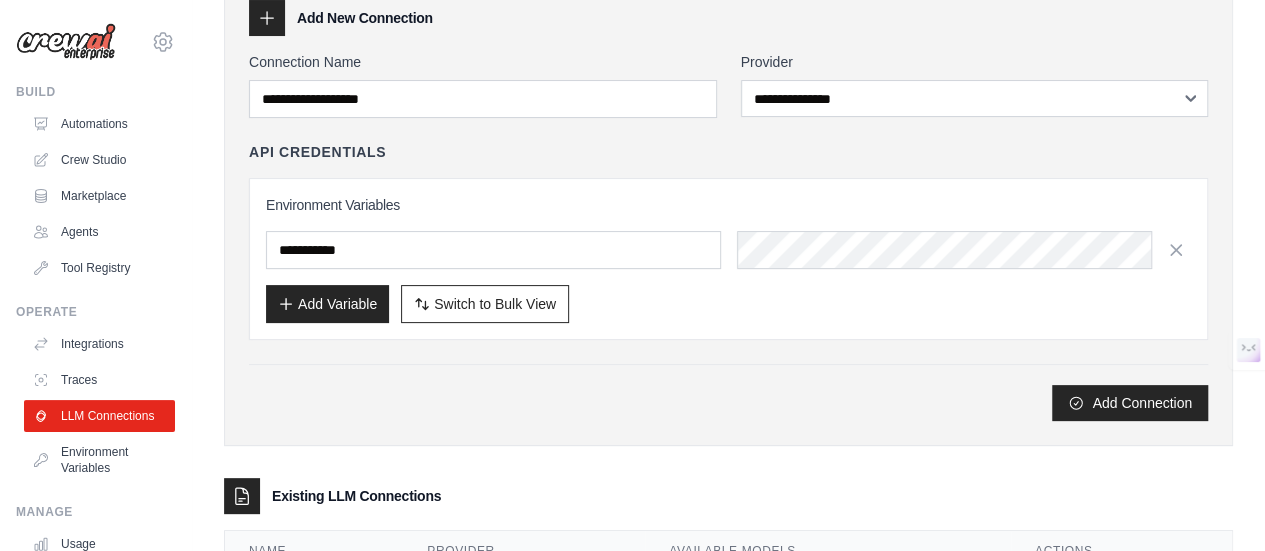 scroll, scrollTop: 0, scrollLeft: 0, axis: both 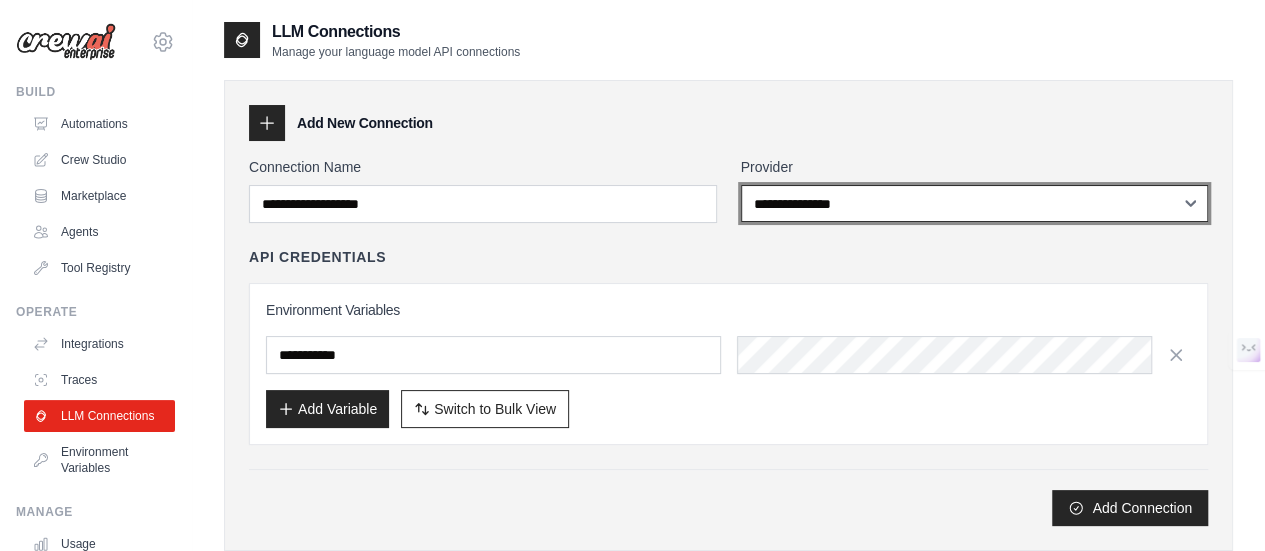 click on "**********" at bounding box center [975, 203] 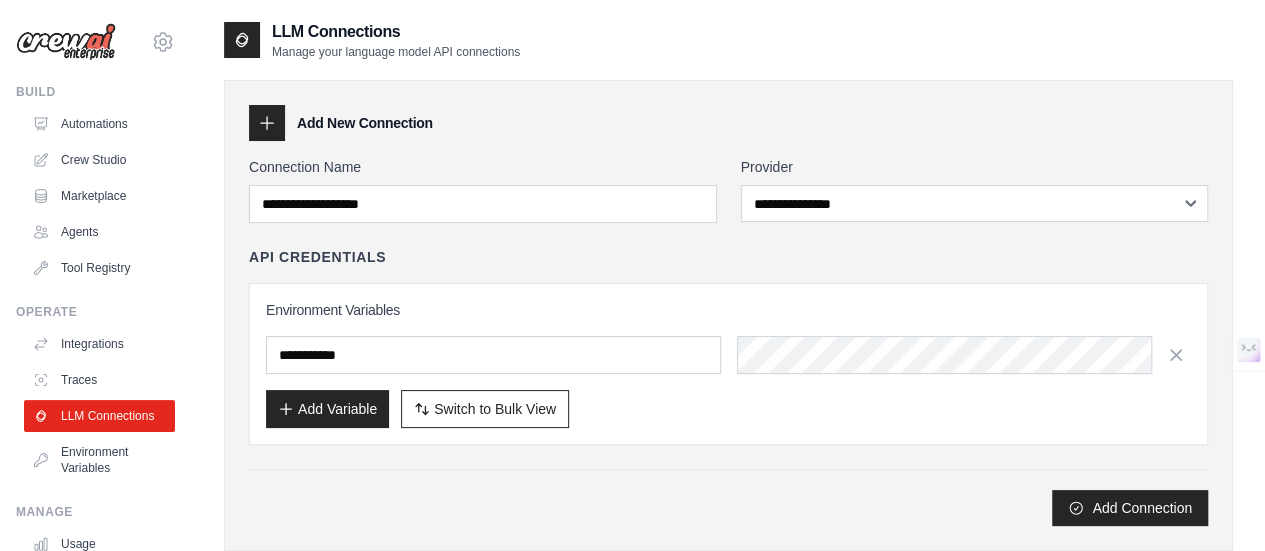click on "Add New Connection" at bounding box center [728, 123] 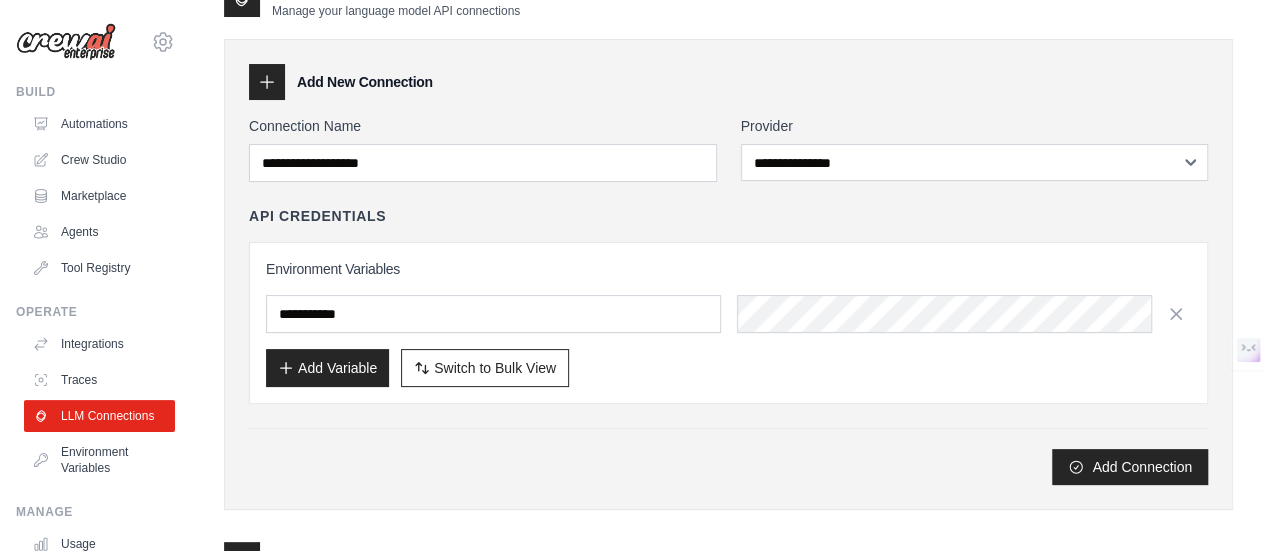 scroll, scrollTop: 0, scrollLeft: 0, axis: both 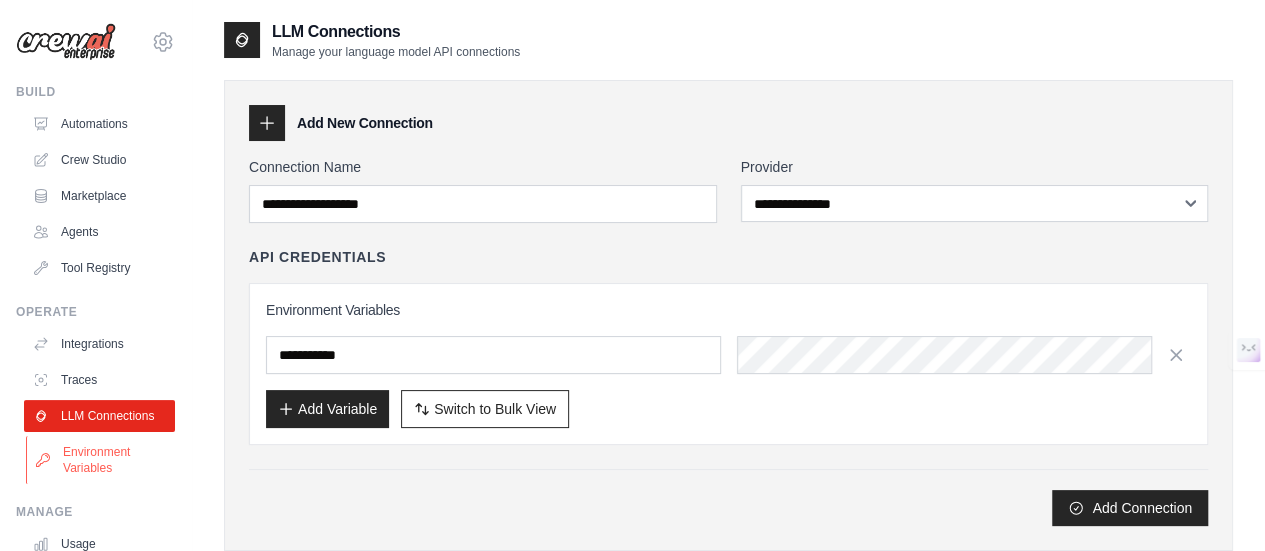 click on "Environment Variables" at bounding box center (101, 460) 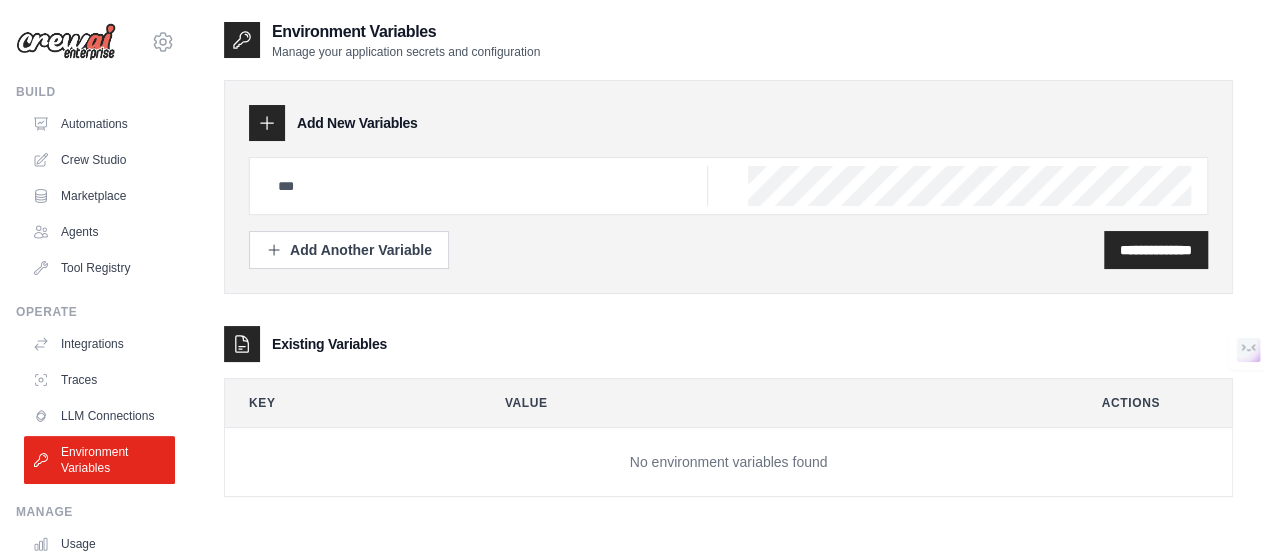 scroll, scrollTop: 40, scrollLeft: 0, axis: vertical 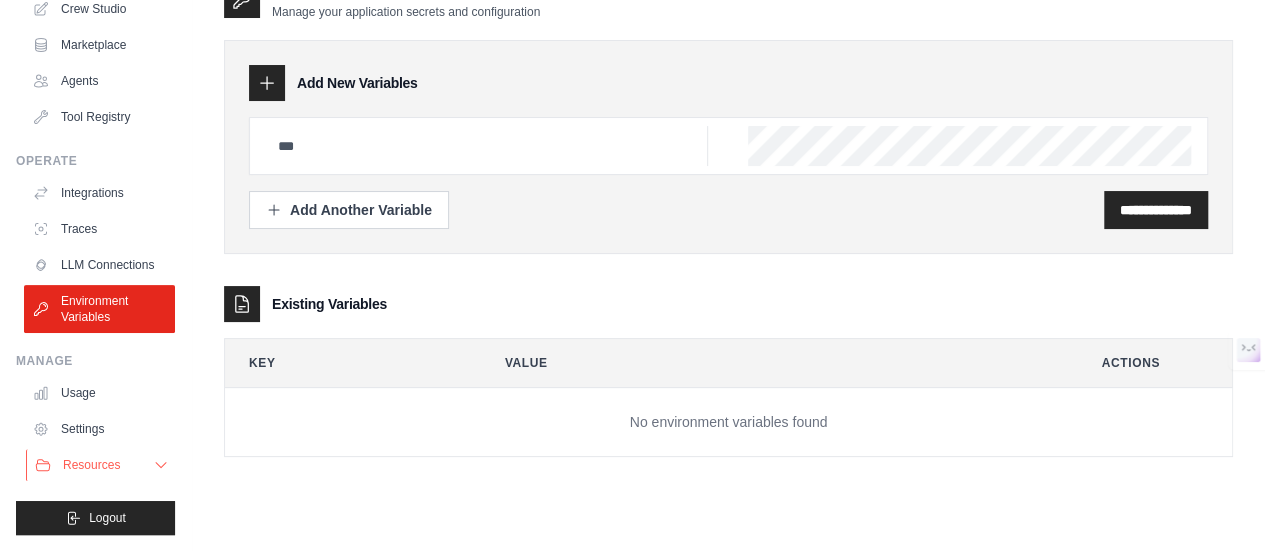 click 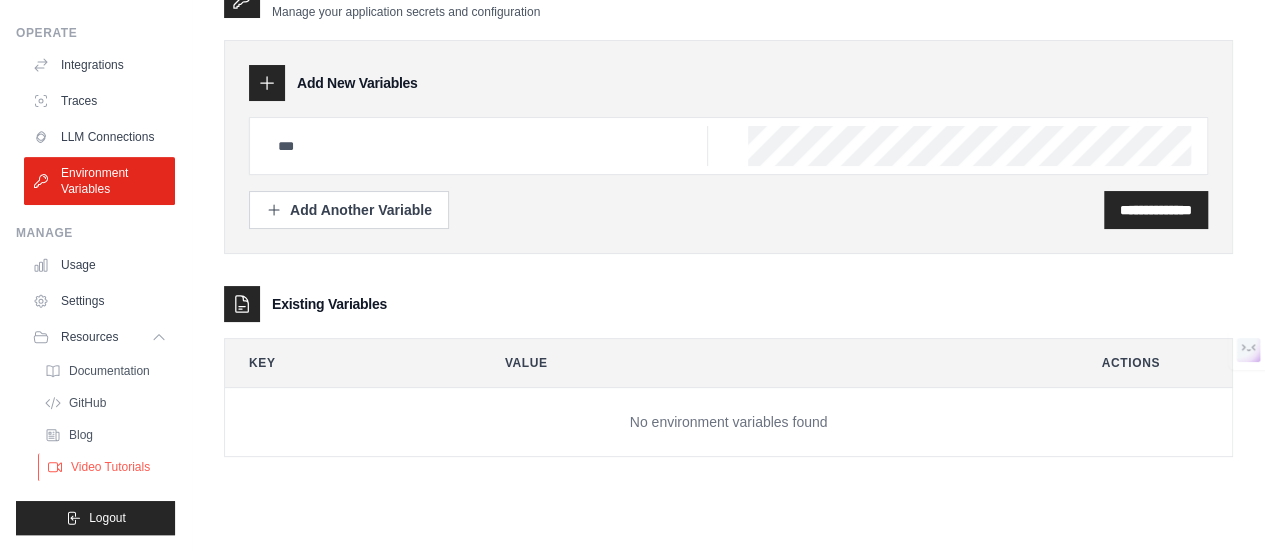 scroll, scrollTop: 294, scrollLeft: 0, axis: vertical 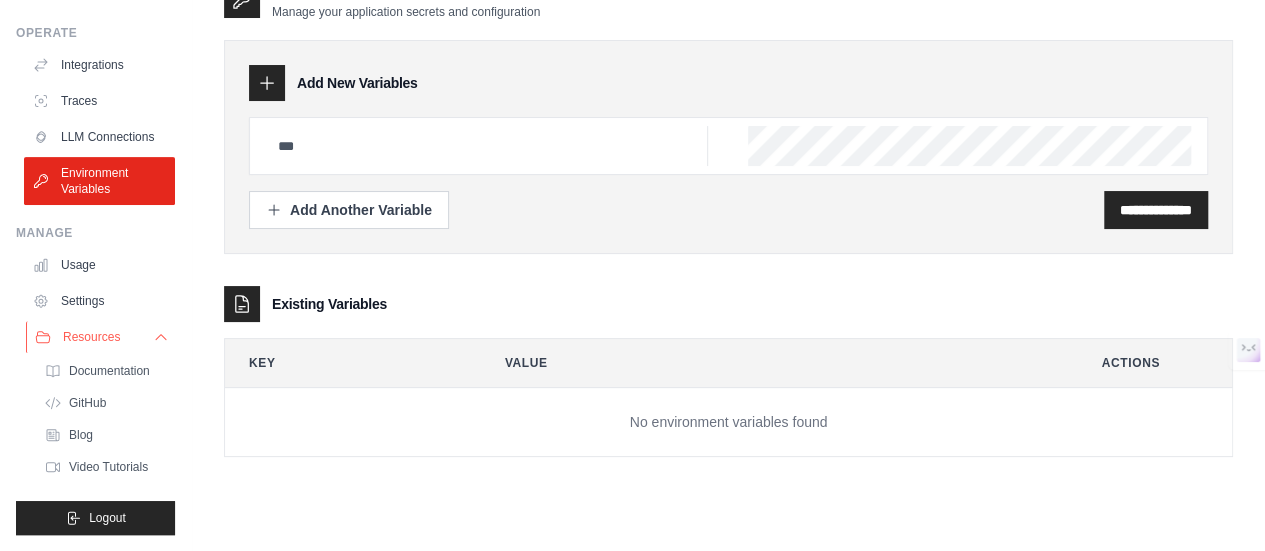 click 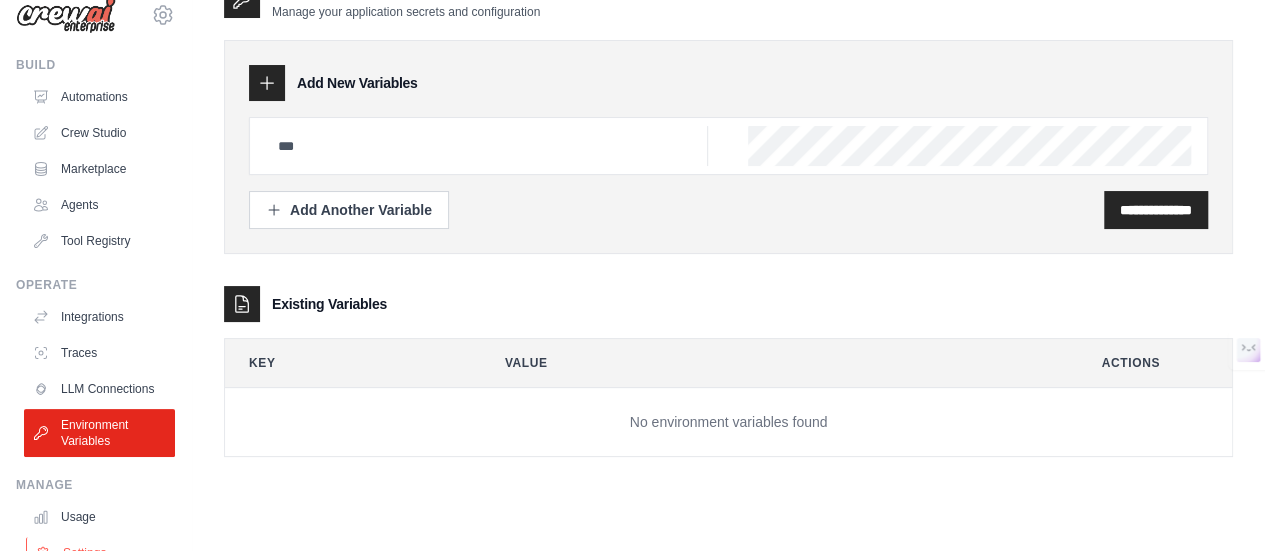 scroll, scrollTop: 0, scrollLeft: 0, axis: both 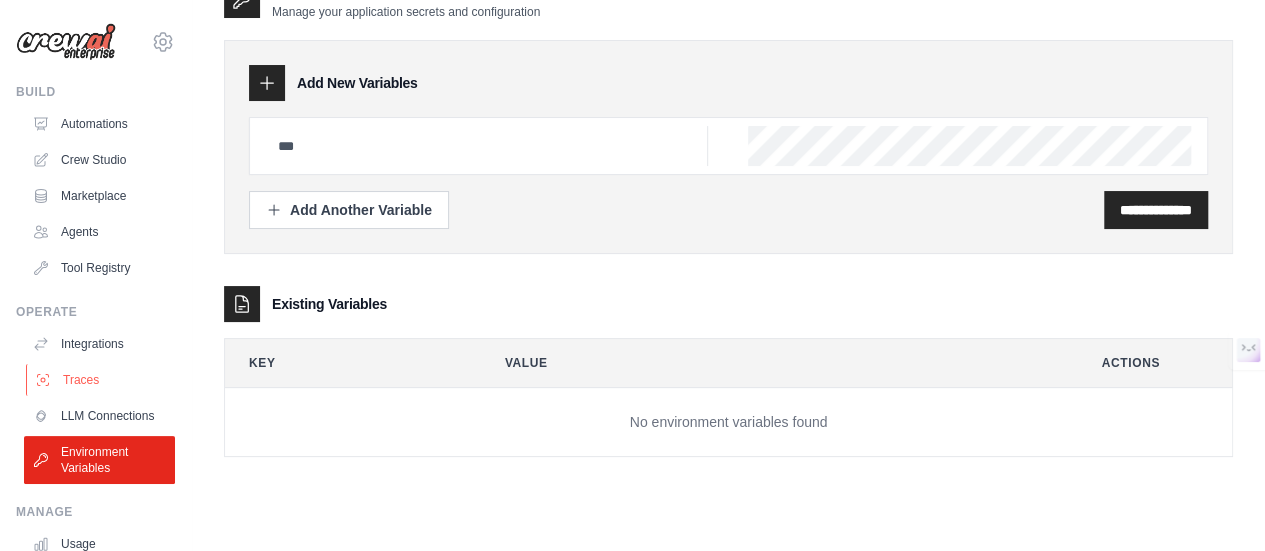 click on "Traces" at bounding box center [101, 380] 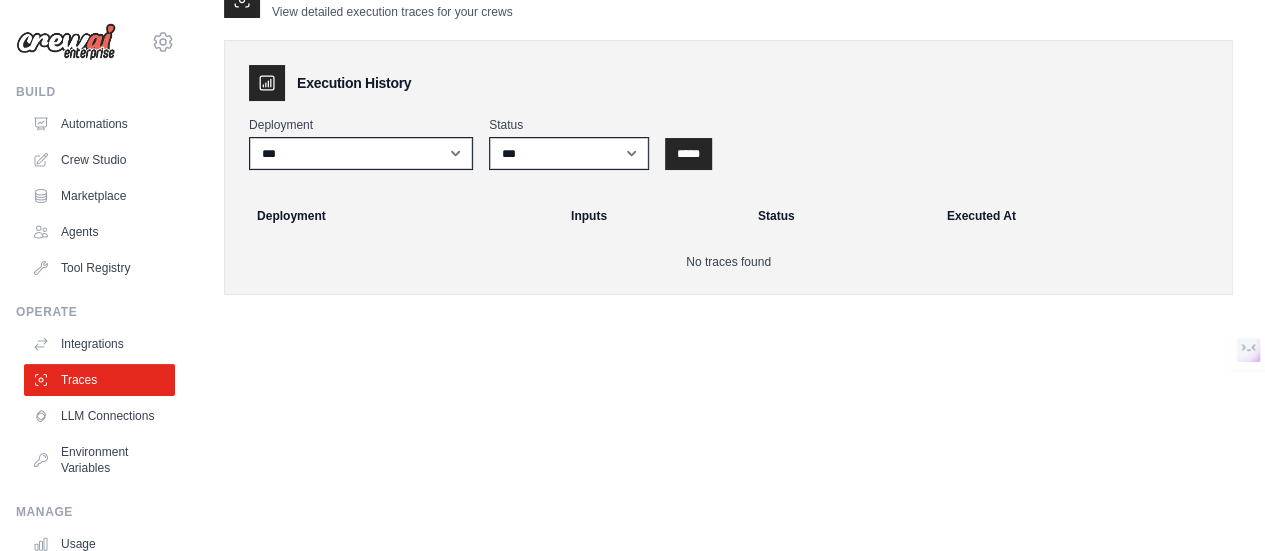 scroll, scrollTop: 0, scrollLeft: 0, axis: both 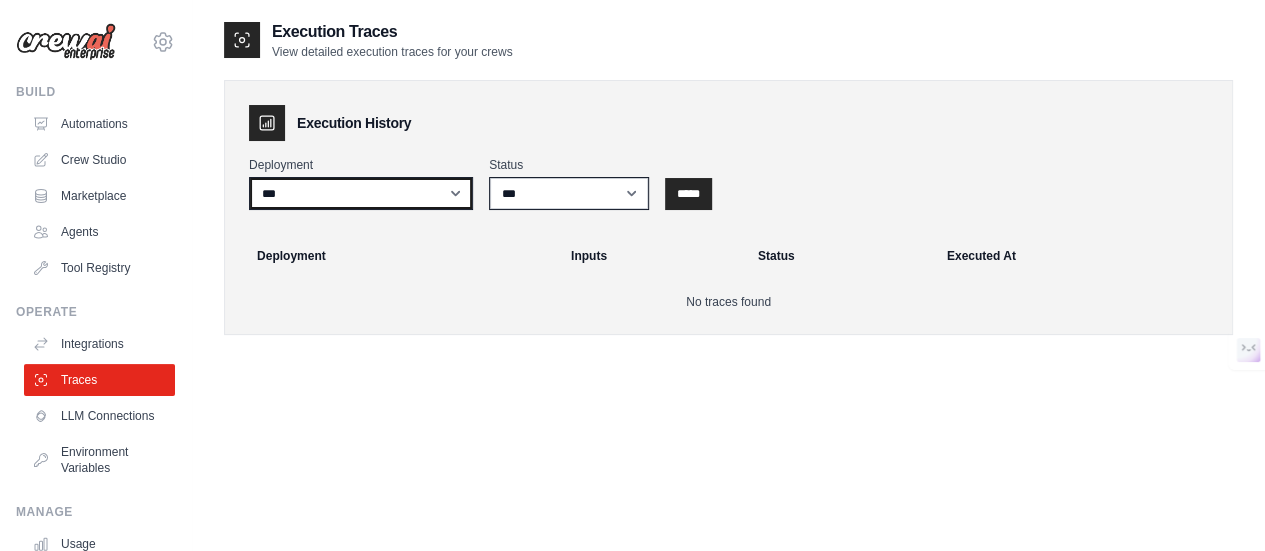 click on "***" at bounding box center (361, 193) 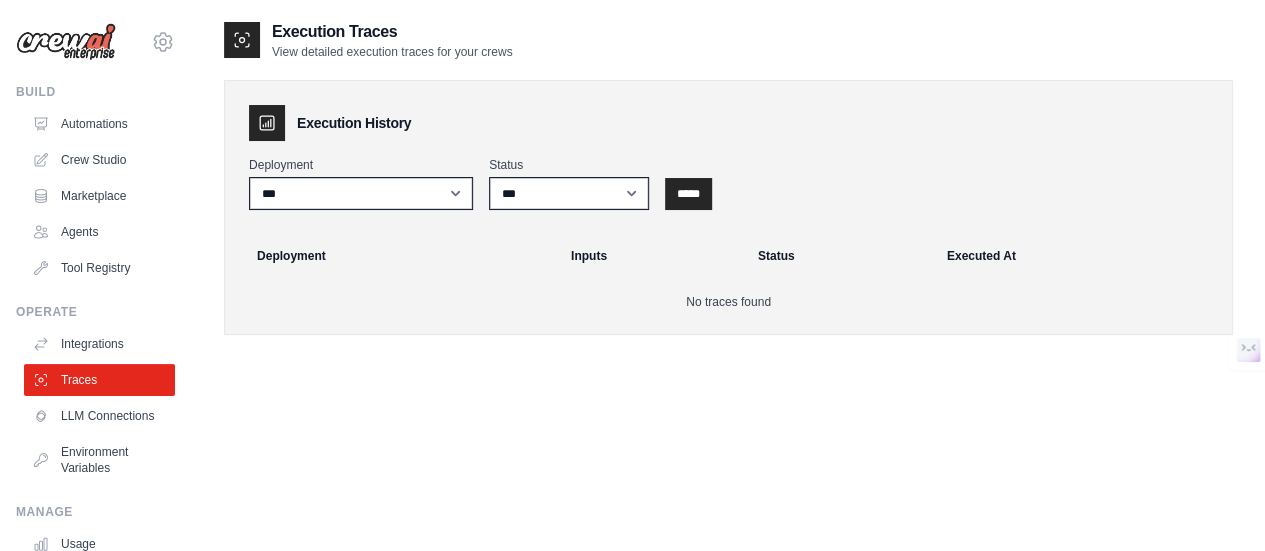 click on "Execution Traces
View detailed execution traces for your crews
Execution History
Deployment
***
Status
***
*********
*******
*****
*****
Deployment
Inputs
Status
Executed At
No traces found" at bounding box center [728, 193] 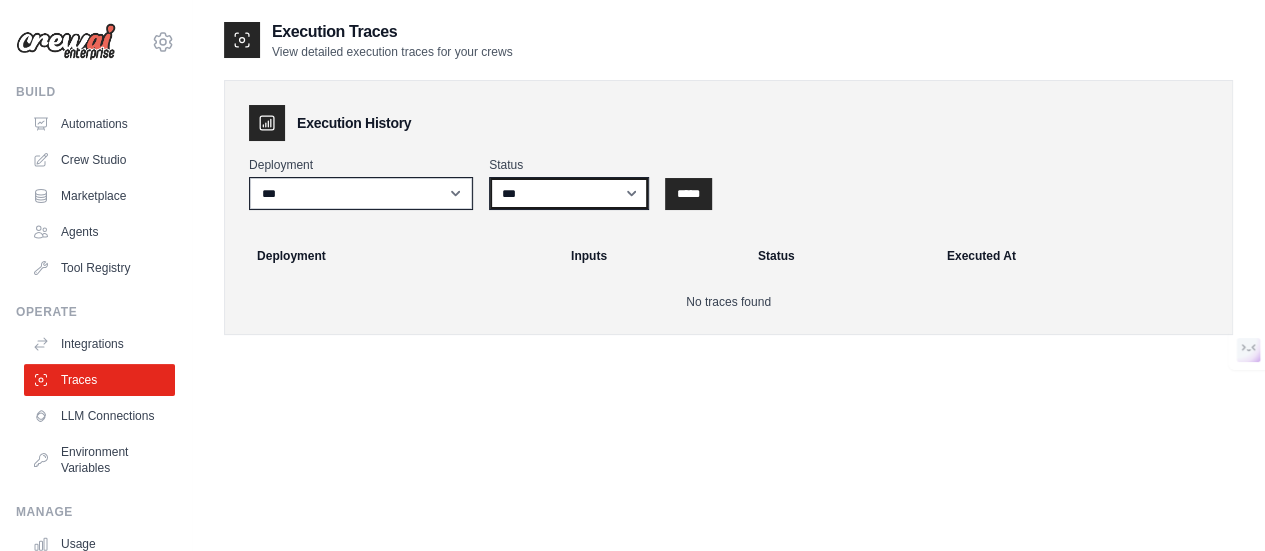 click on "***
*********
*******
*****" at bounding box center [569, 193] 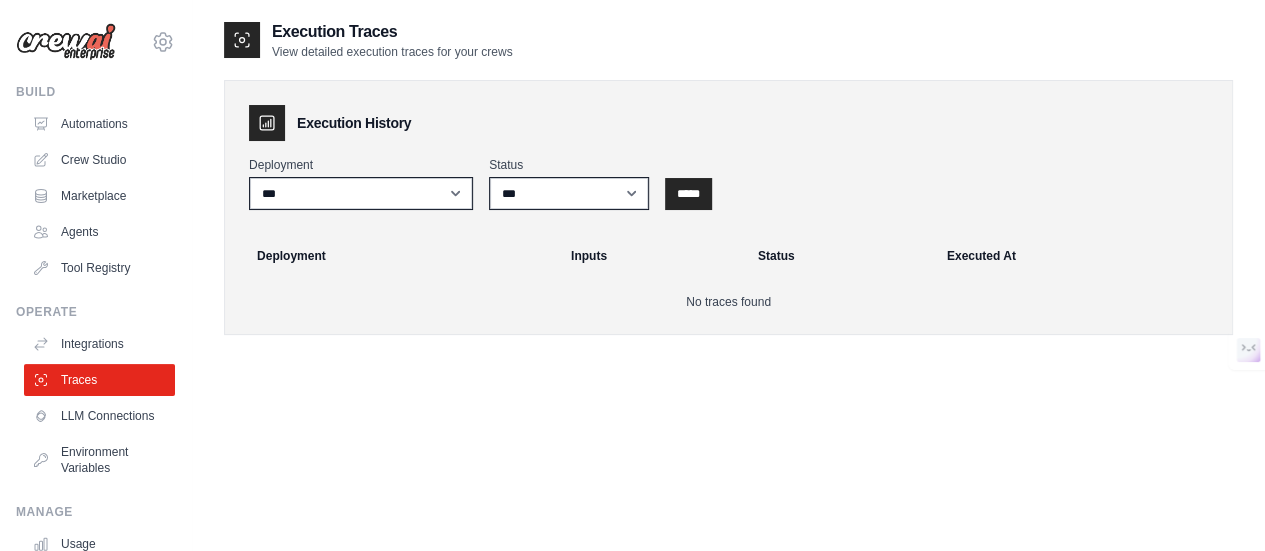 click on "Execution History
Deployment
***
Status
***
*********
*******
*****
*****
Deployment
Inputs
Status
Executed At
No traces found" at bounding box center [728, 207] 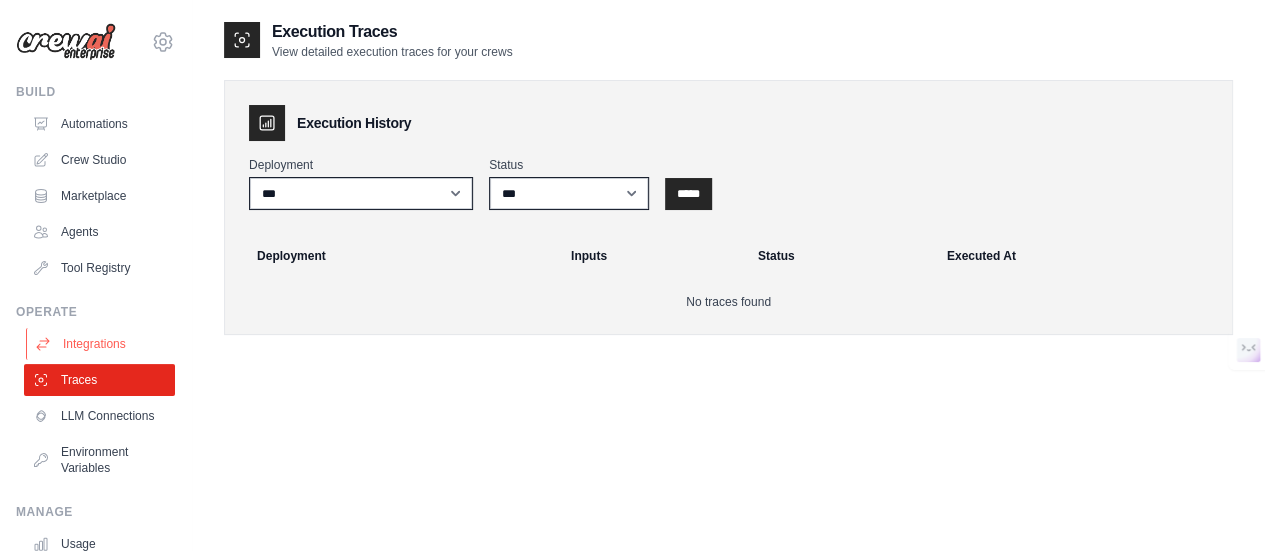 click on "Integrations" at bounding box center (101, 344) 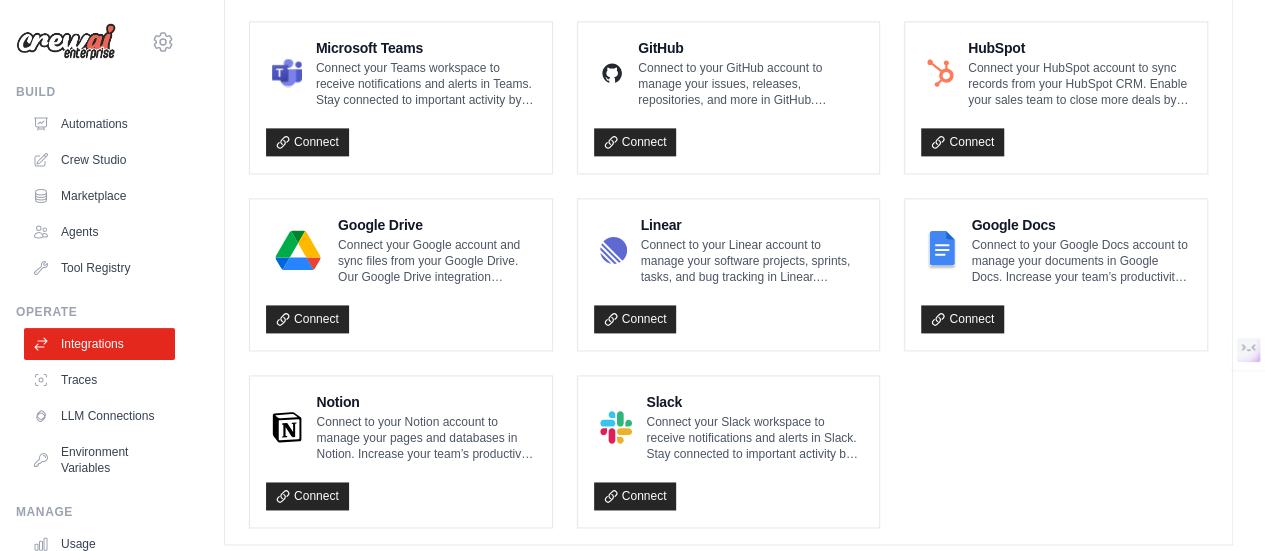 scroll, scrollTop: 1321, scrollLeft: 0, axis: vertical 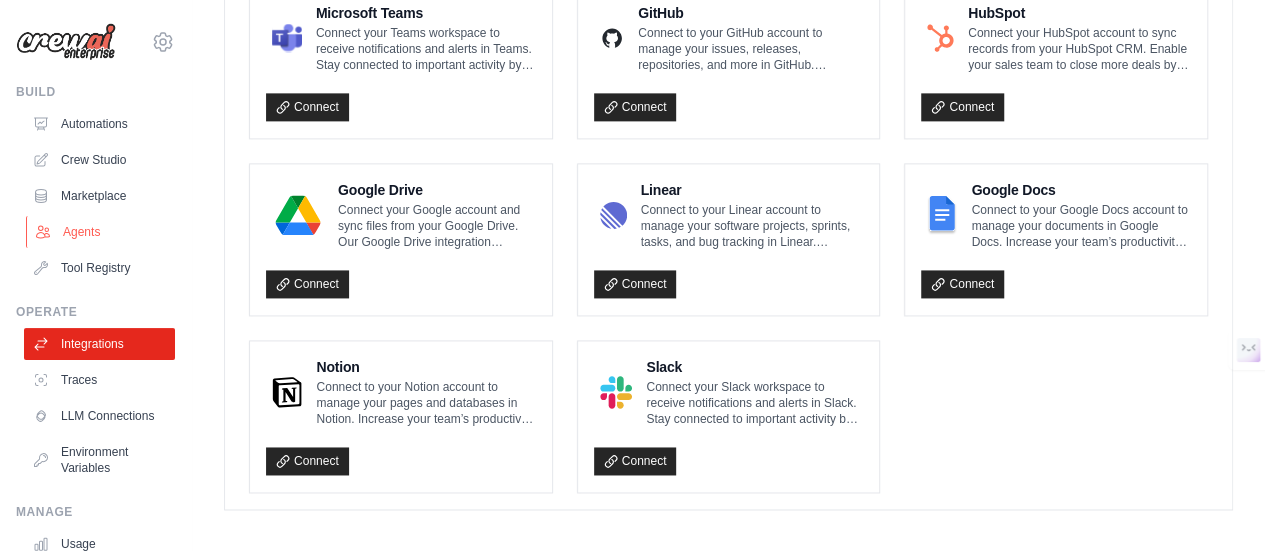 click on "Agents" at bounding box center (101, 232) 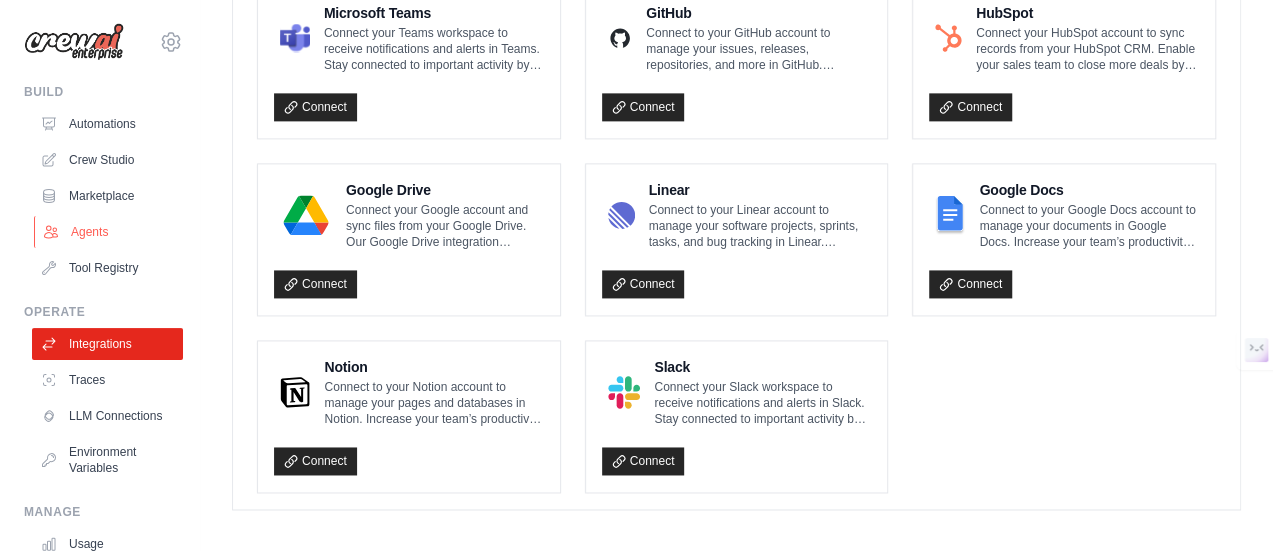 scroll, scrollTop: 0, scrollLeft: 0, axis: both 